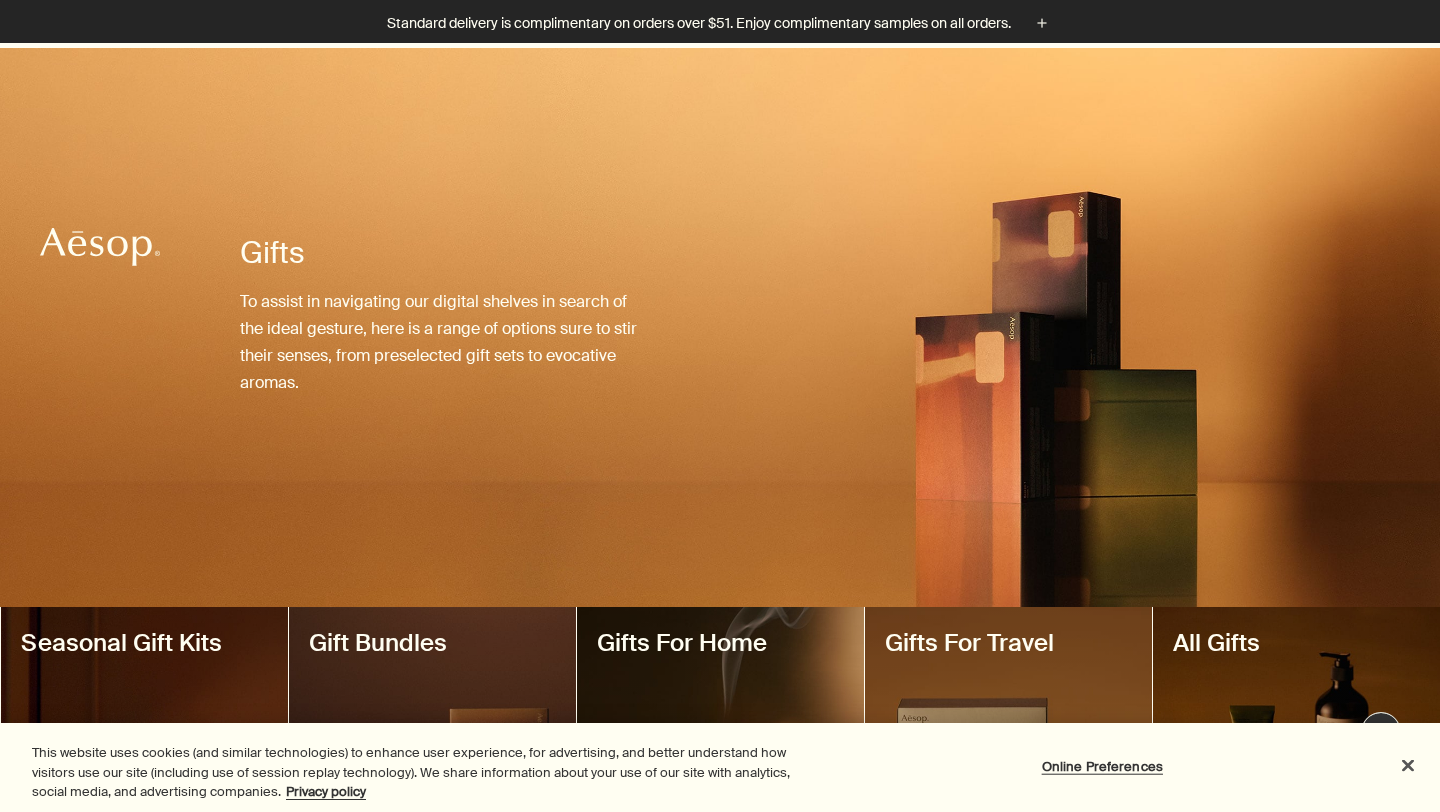 scroll, scrollTop: 247, scrollLeft: 0, axis: vertical 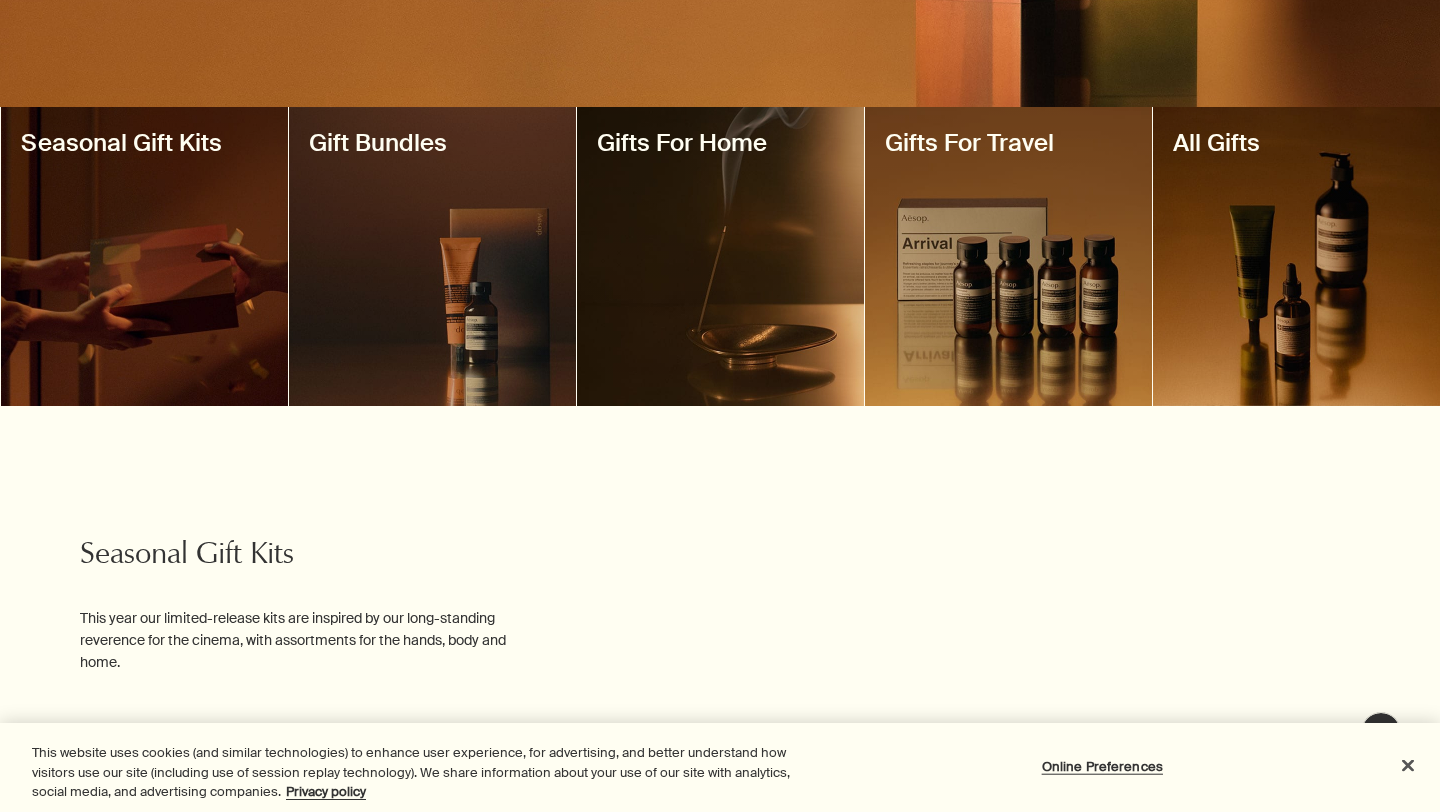click at bounding box center (1296, 256) 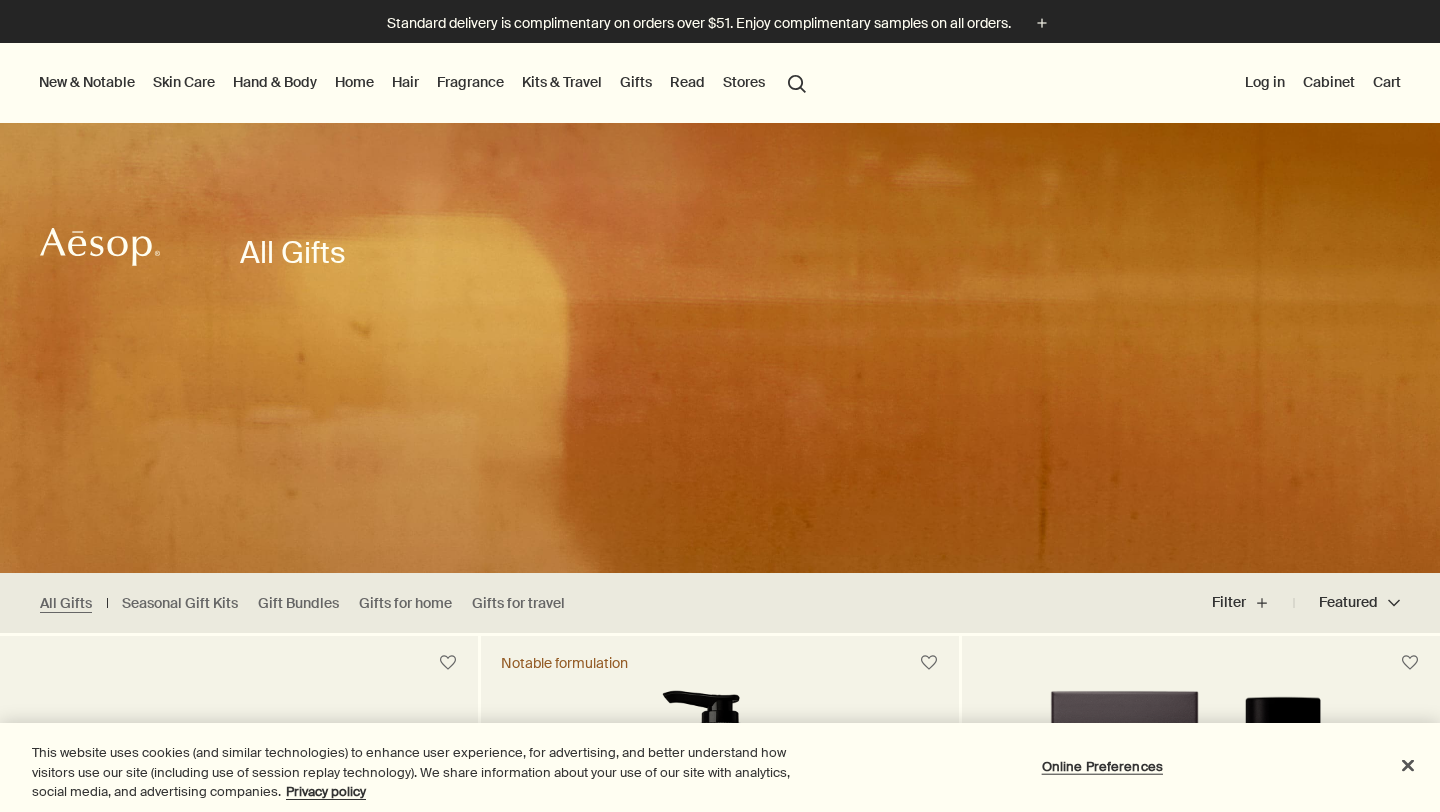 scroll, scrollTop: 0, scrollLeft: 0, axis: both 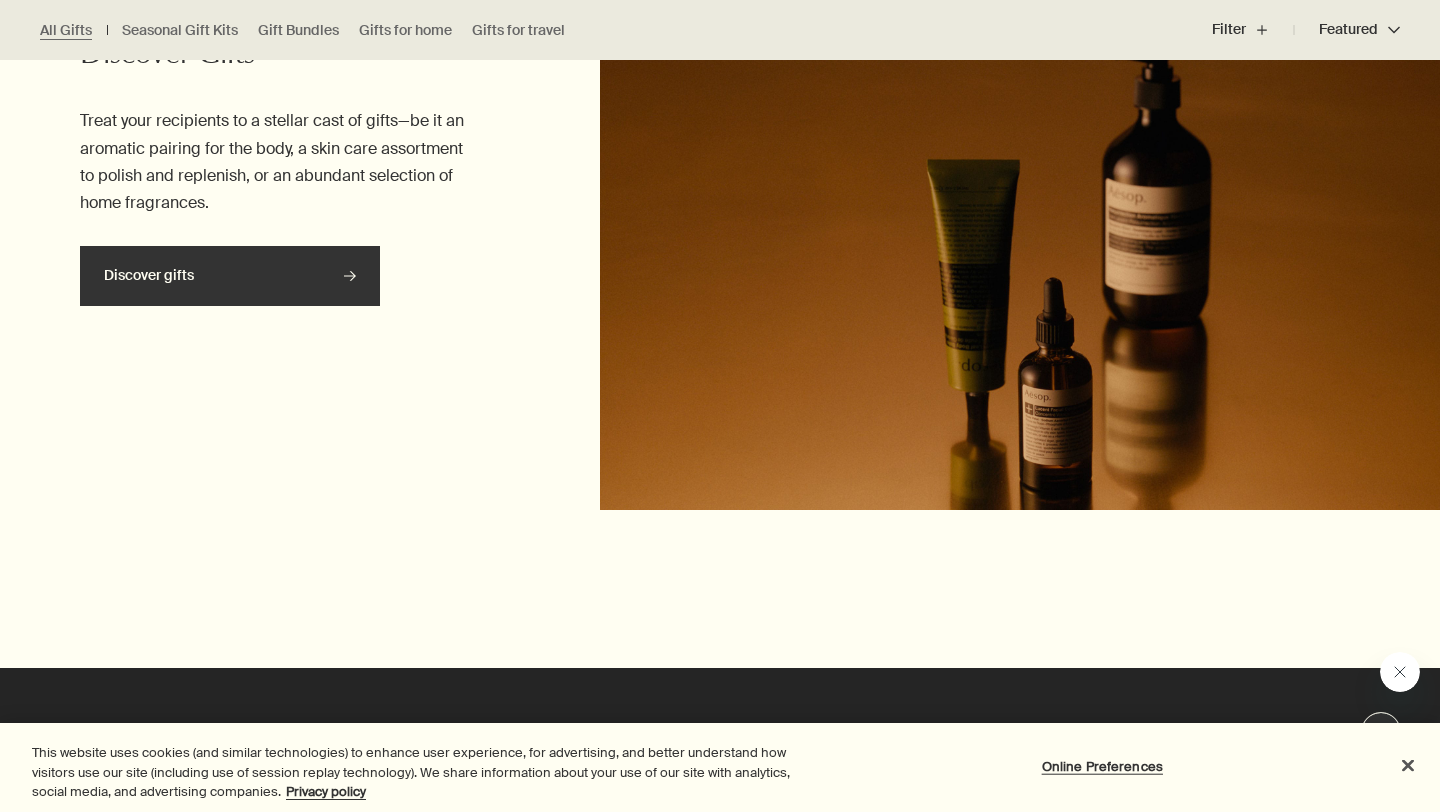 click on "Discover gifts   rightArrow" at bounding box center (230, 276) 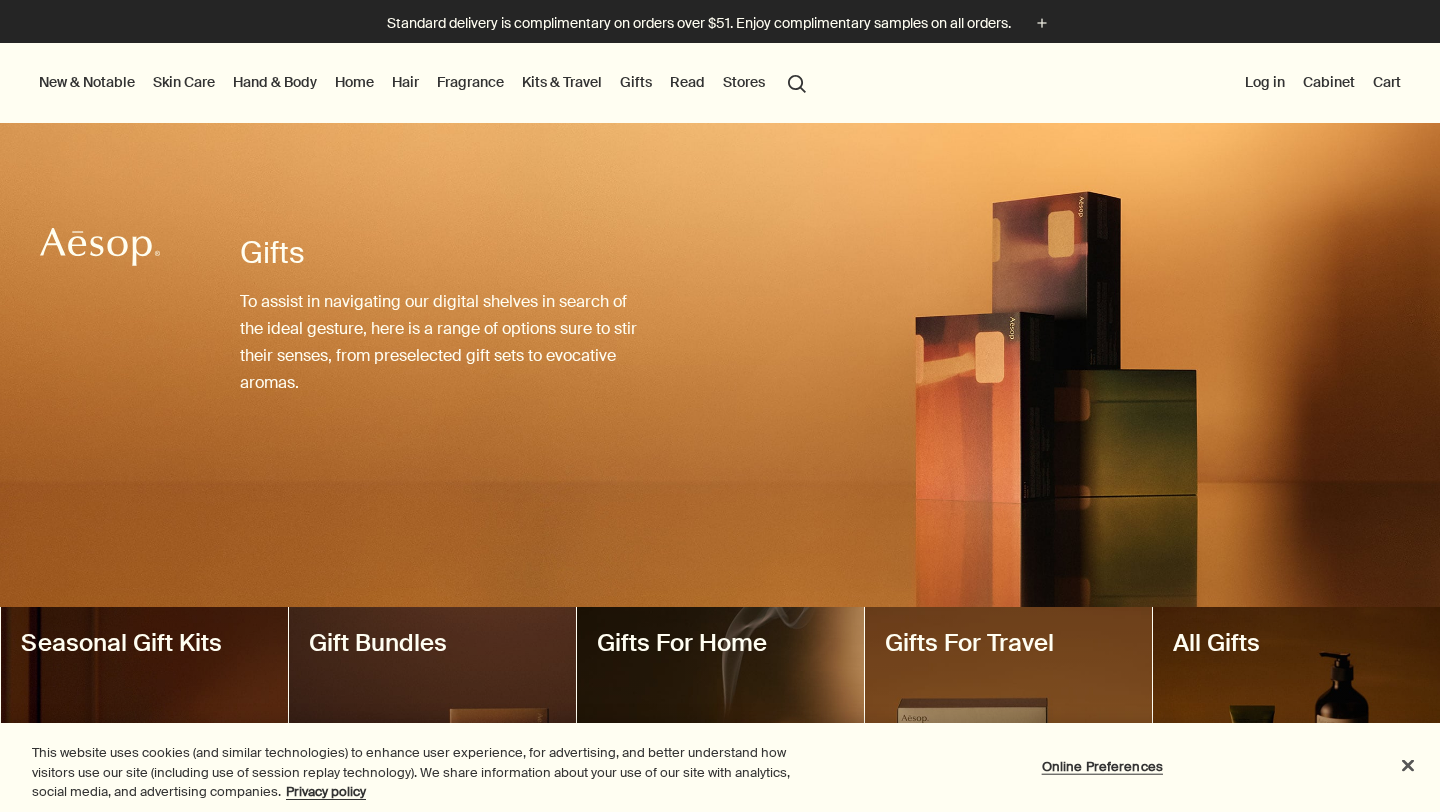 scroll, scrollTop: 0, scrollLeft: 0, axis: both 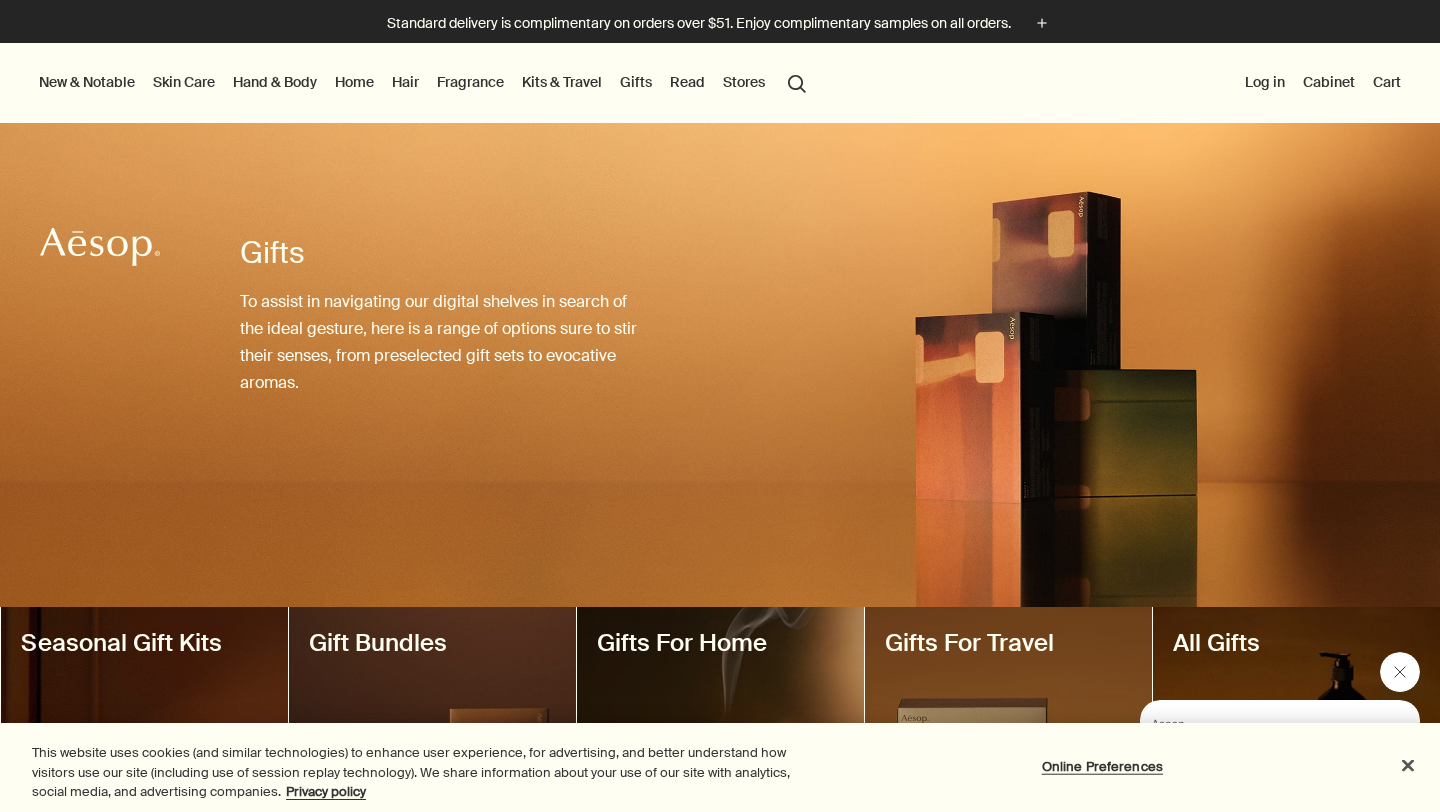 click on "Skin Care" at bounding box center [184, 82] 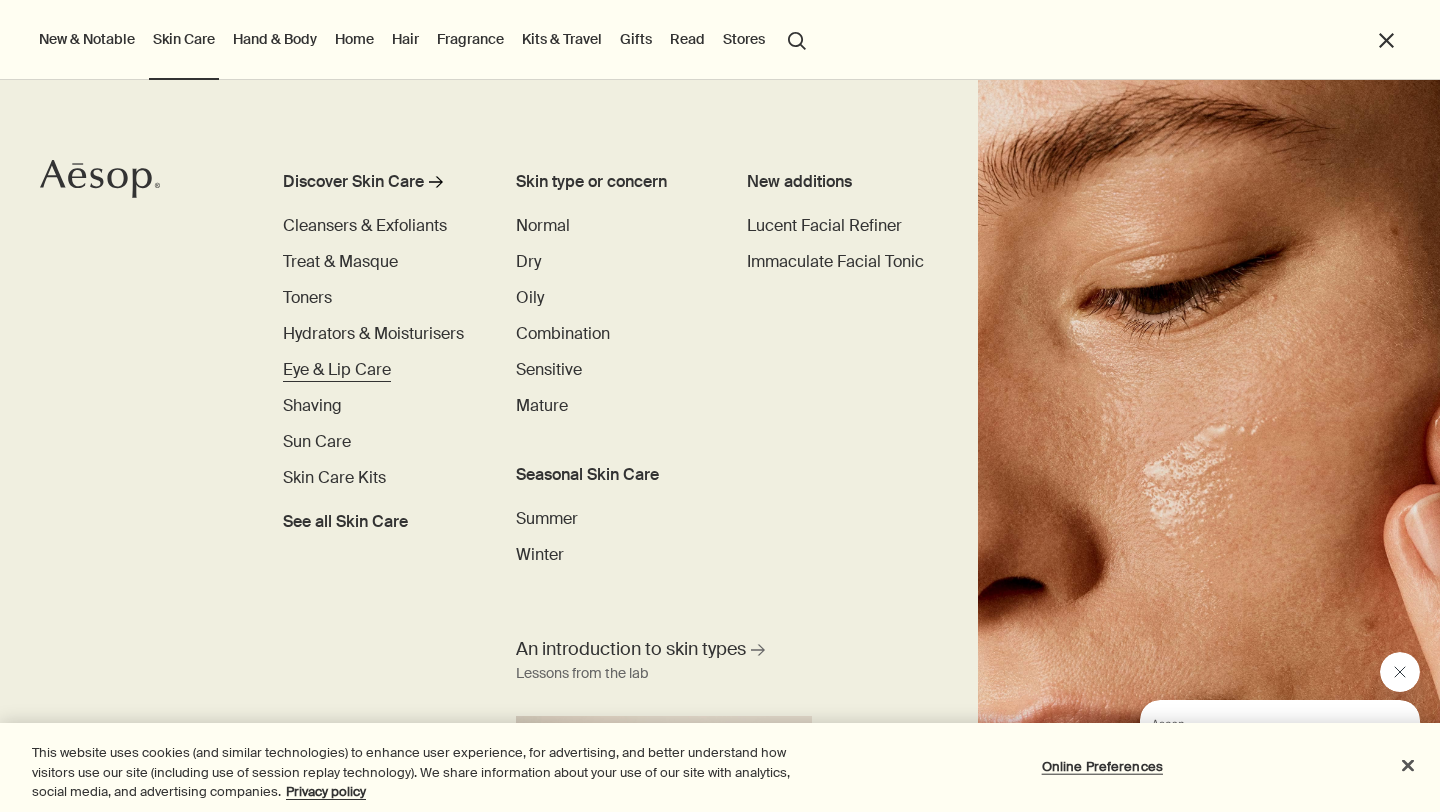 click on "Eye & Lip Care" at bounding box center [337, 369] 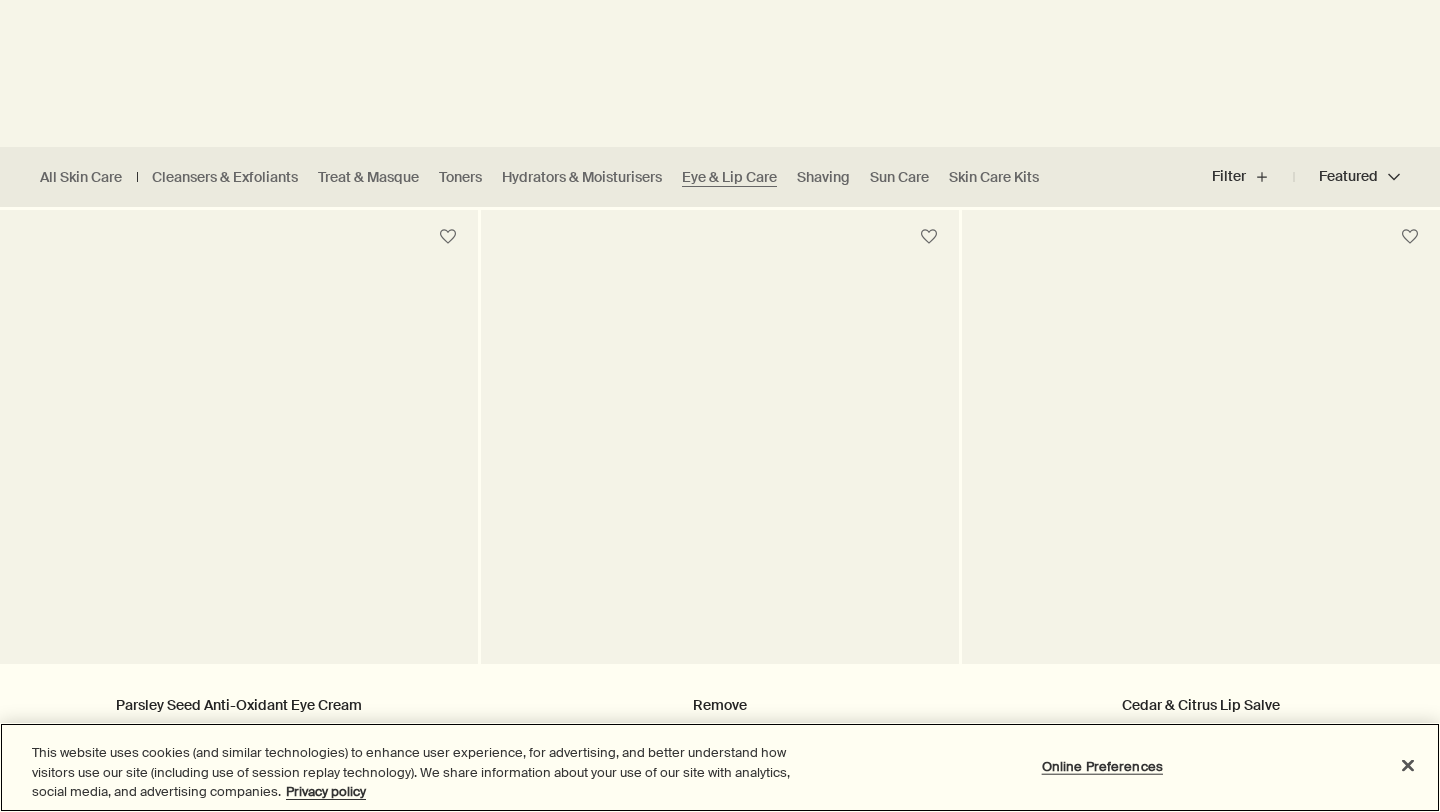 scroll, scrollTop: 426, scrollLeft: 0, axis: vertical 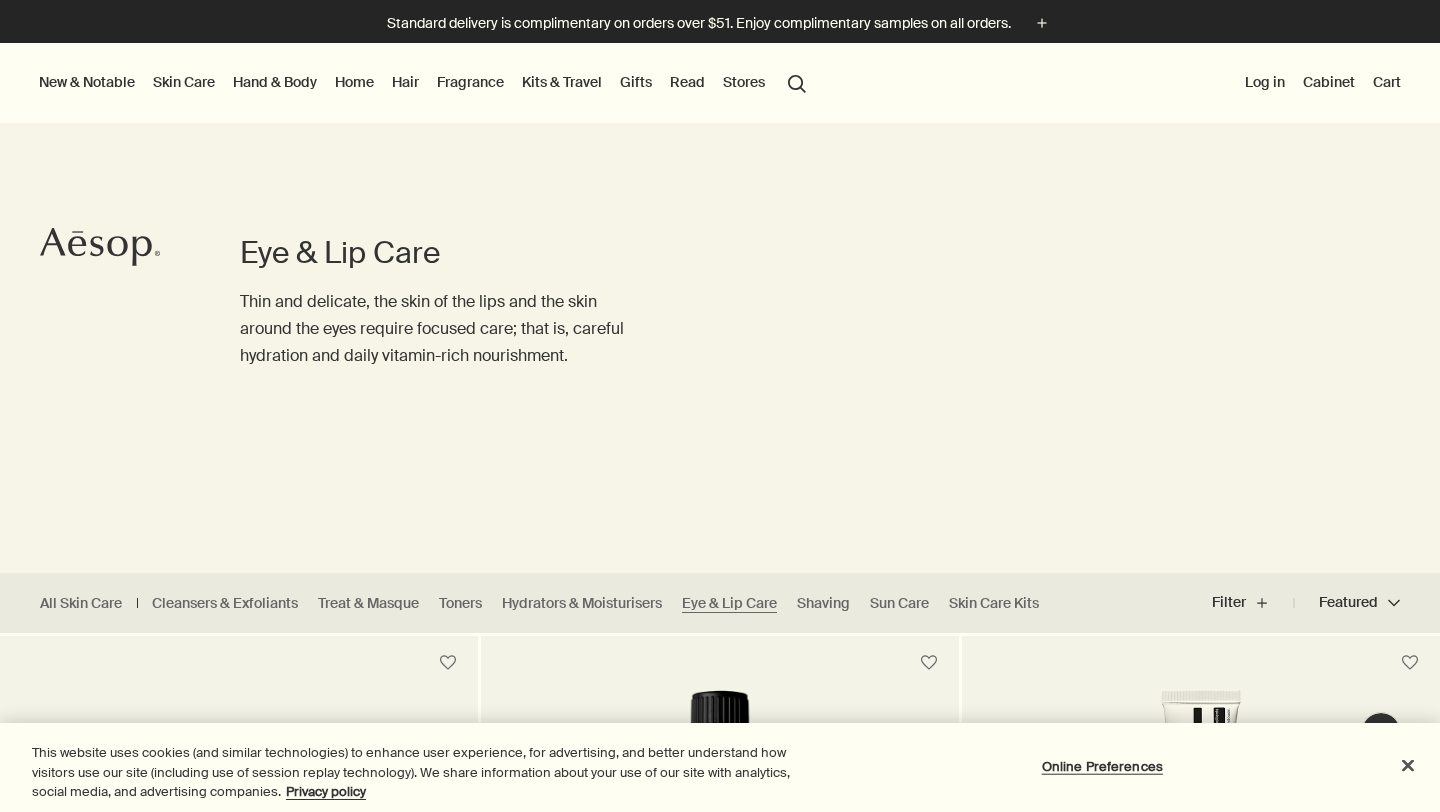 click on "Skin Care" at bounding box center (184, 82) 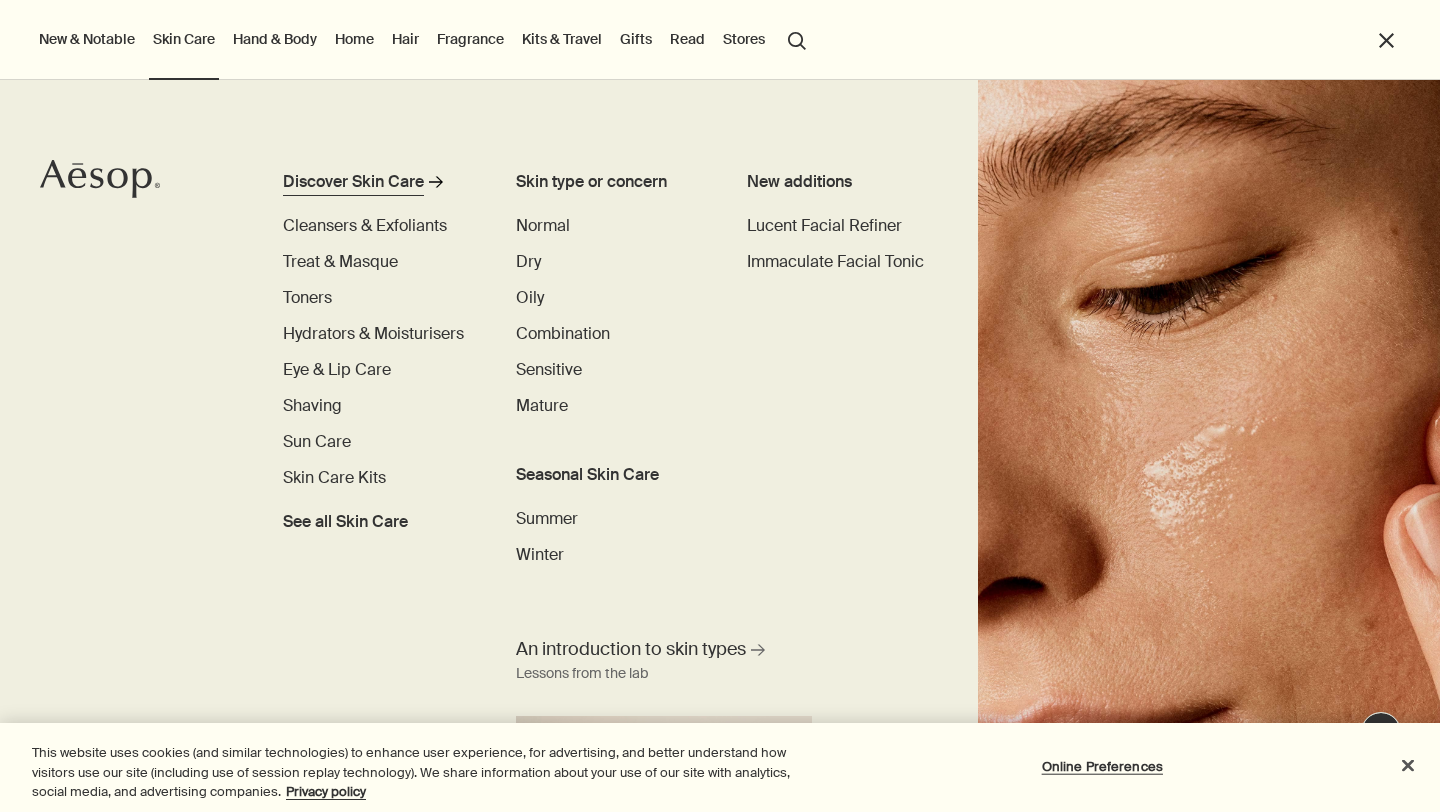 click on "Discover Skin Care" at bounding box center [353, 182] 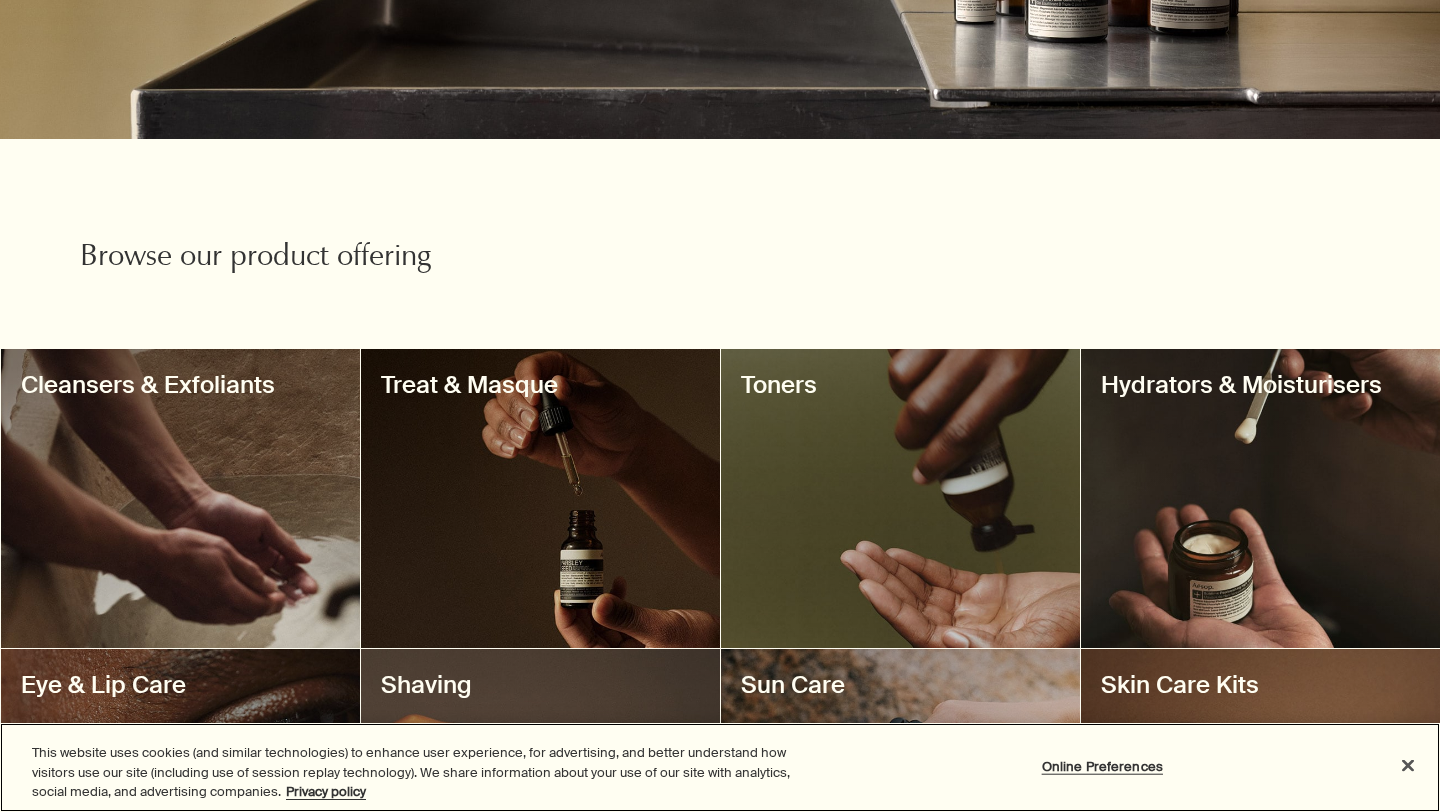 scroll, scrollTop: 0, scrollLeft: 0, axis: both 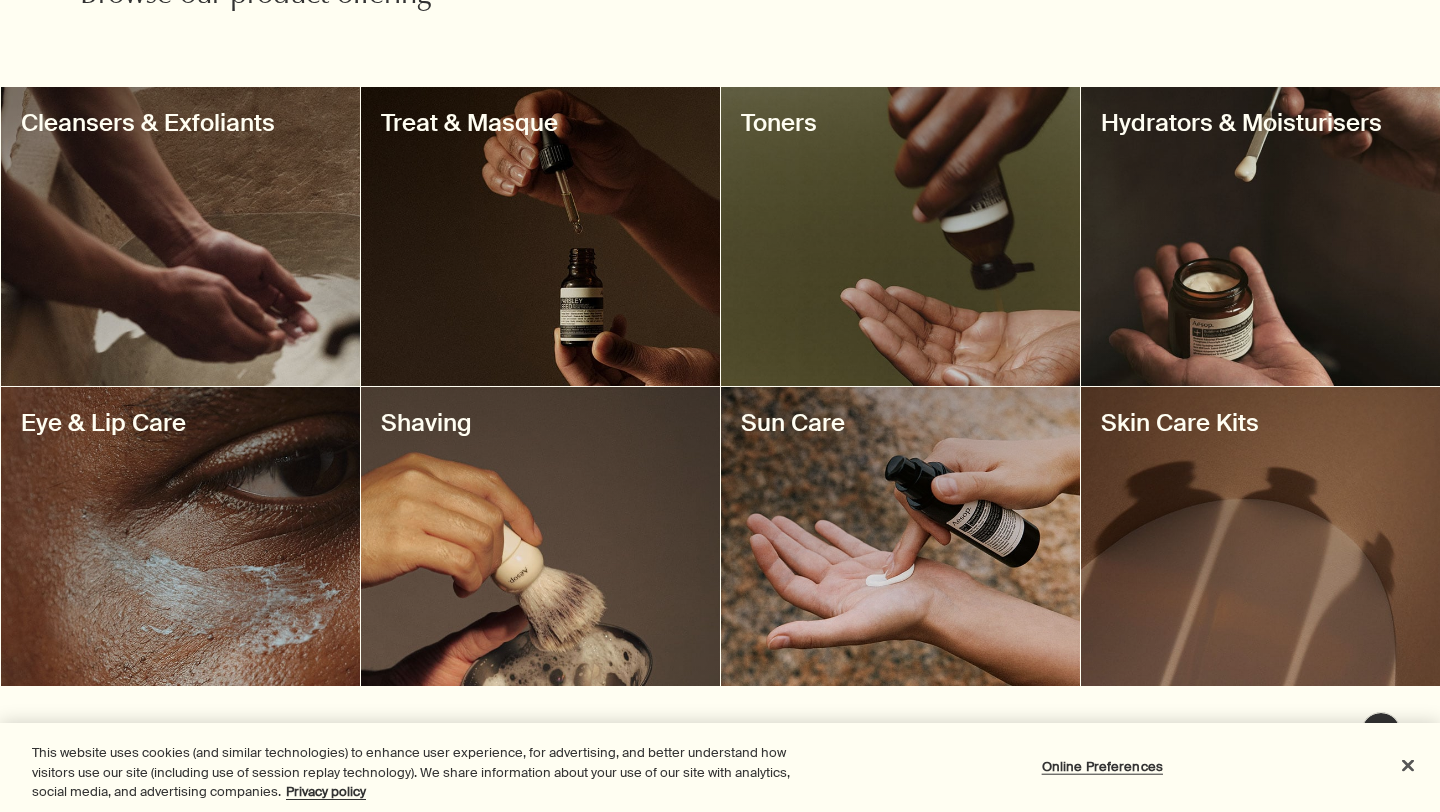 click at bounding box center [540, 536] 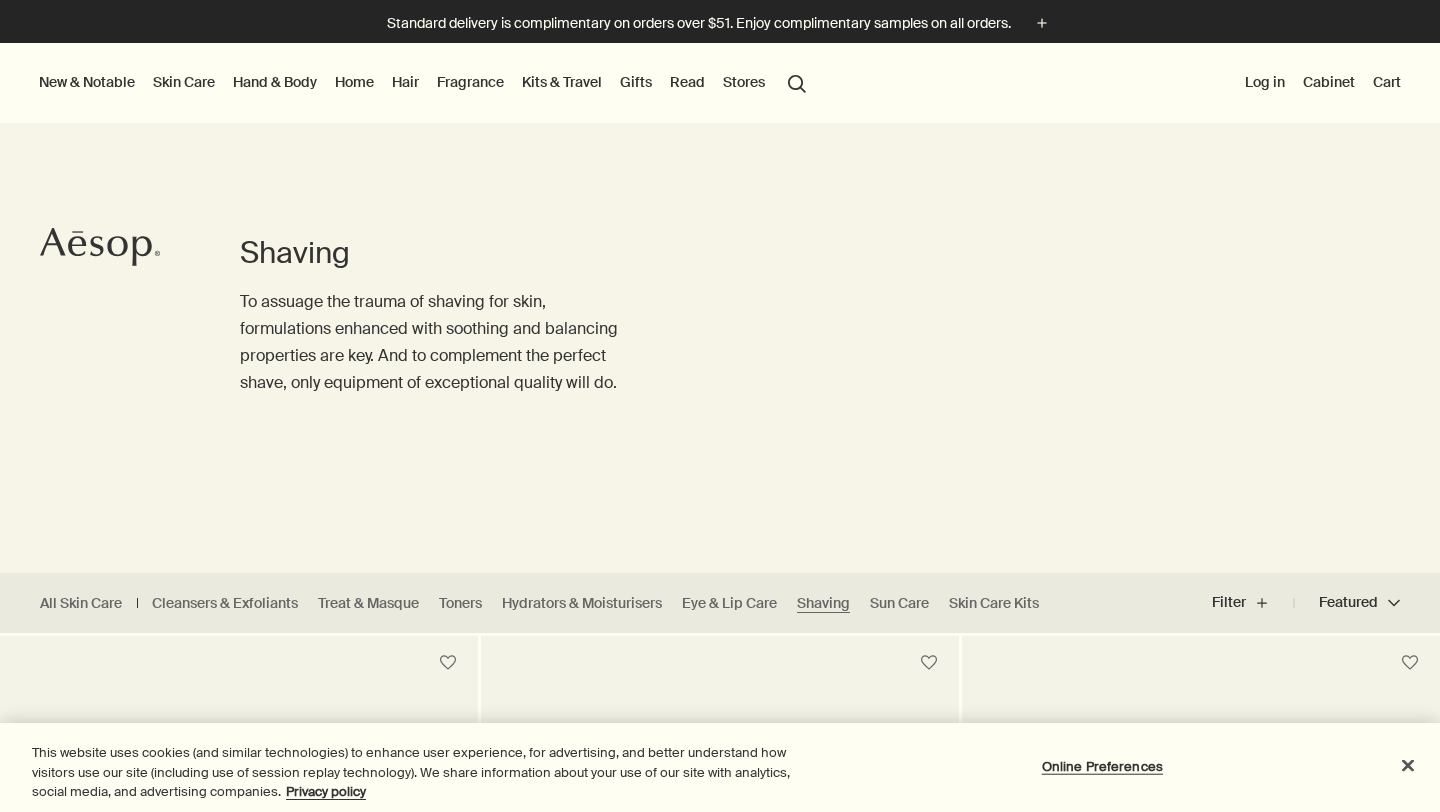 scroll, scrollTop: 0, scrollLeft: 0, axis: both 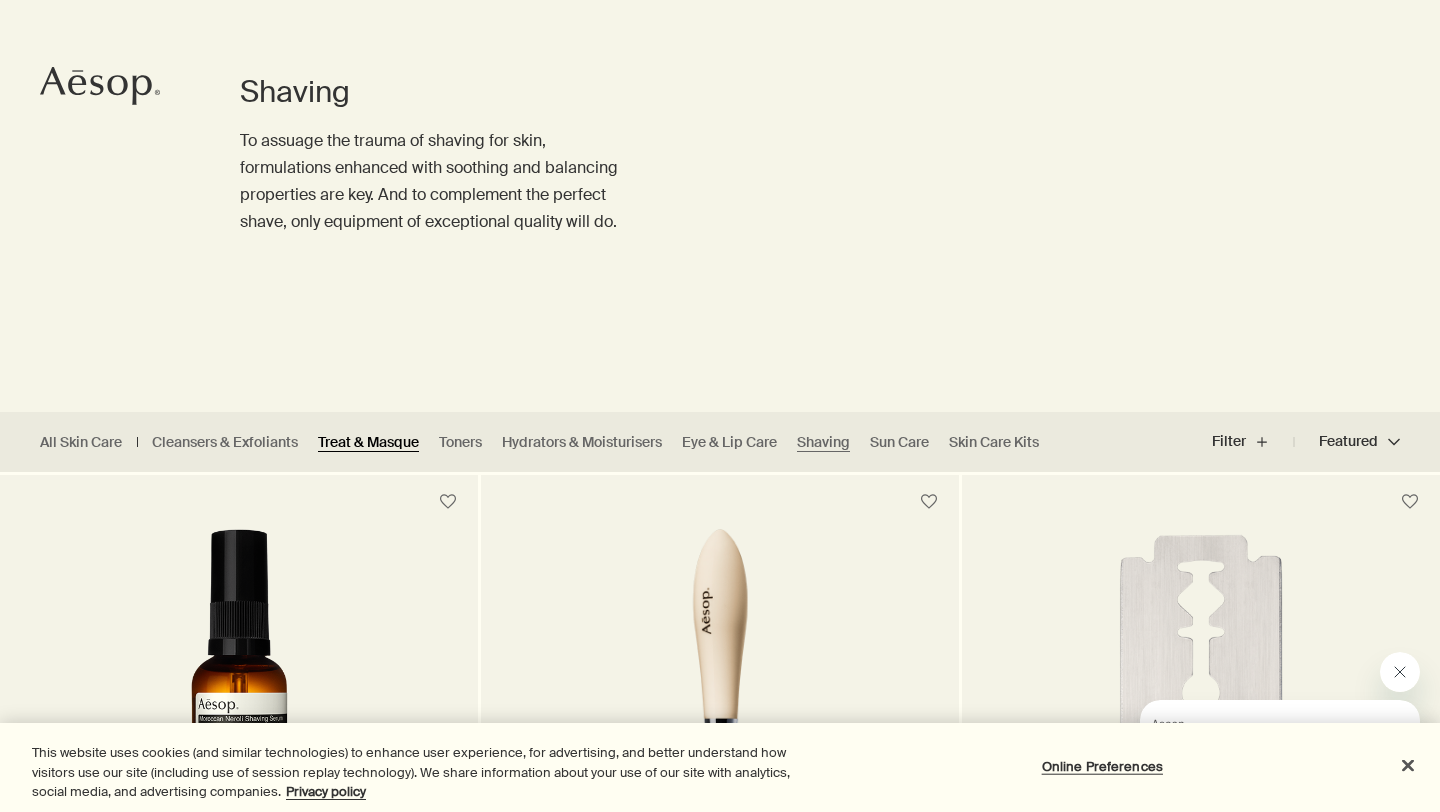 click on "Treat & Masque" at bounding box center [368, 442] 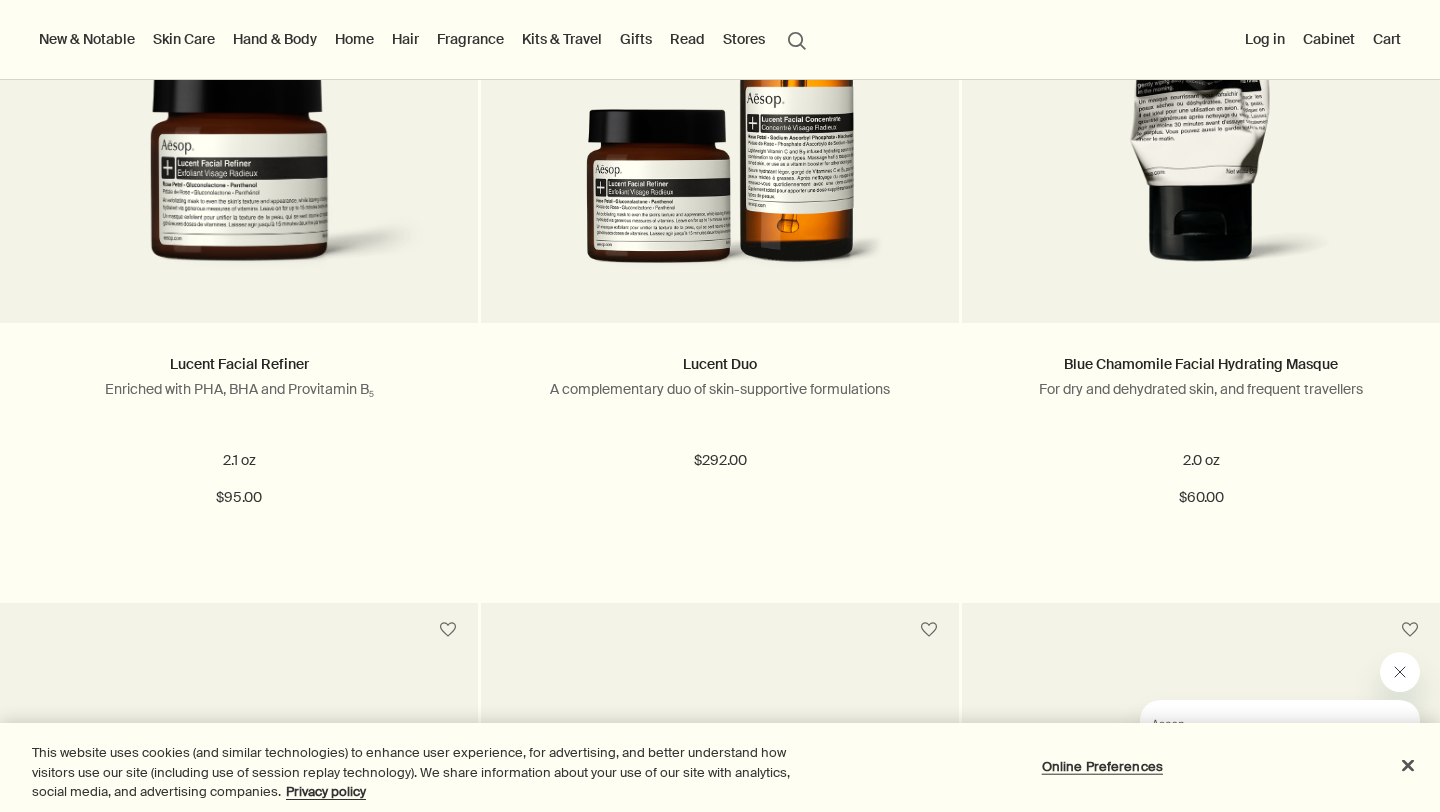 scroll, scrollTop: 0, scrollLeft: 0, axis: both 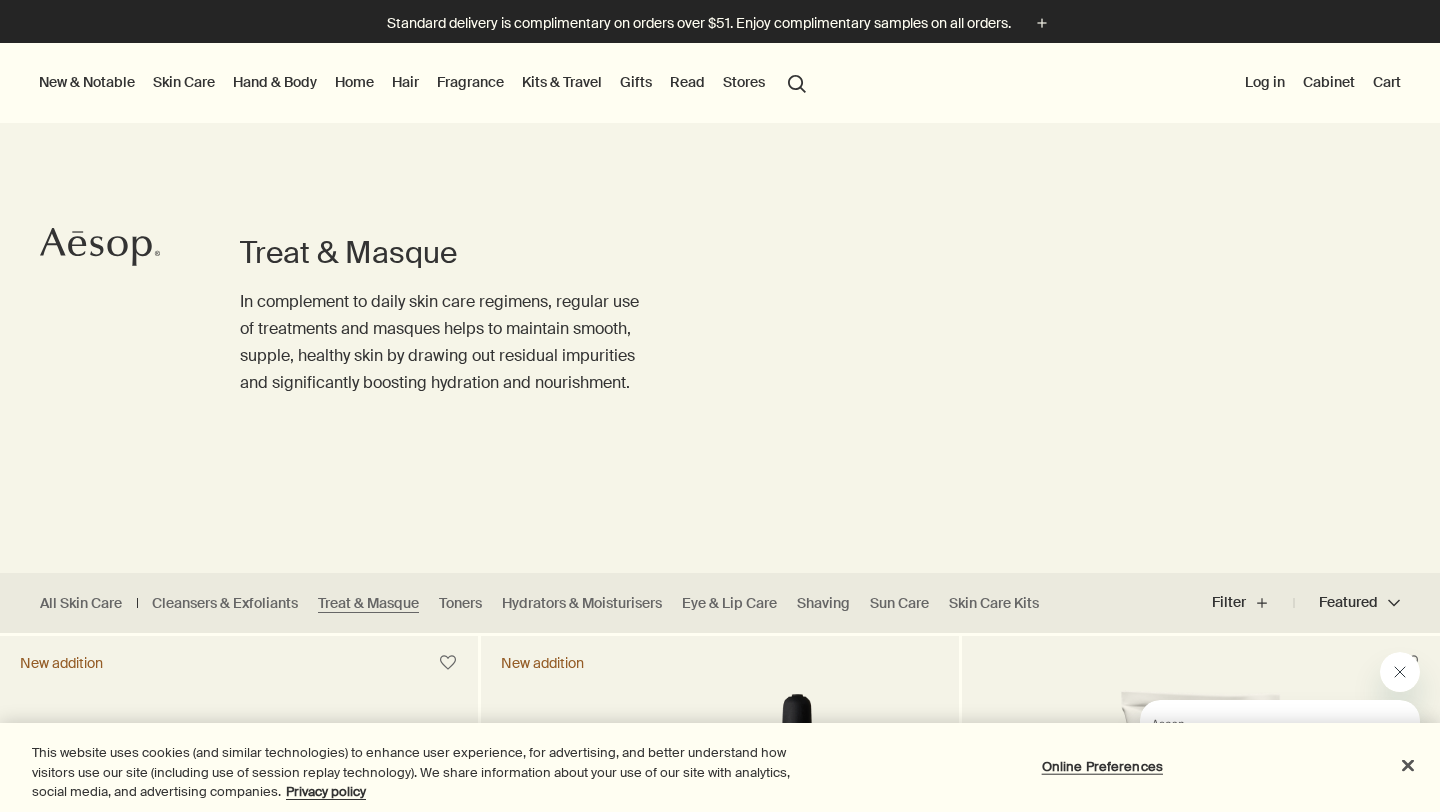 click on "Hair" at bounding box center (405, 82) 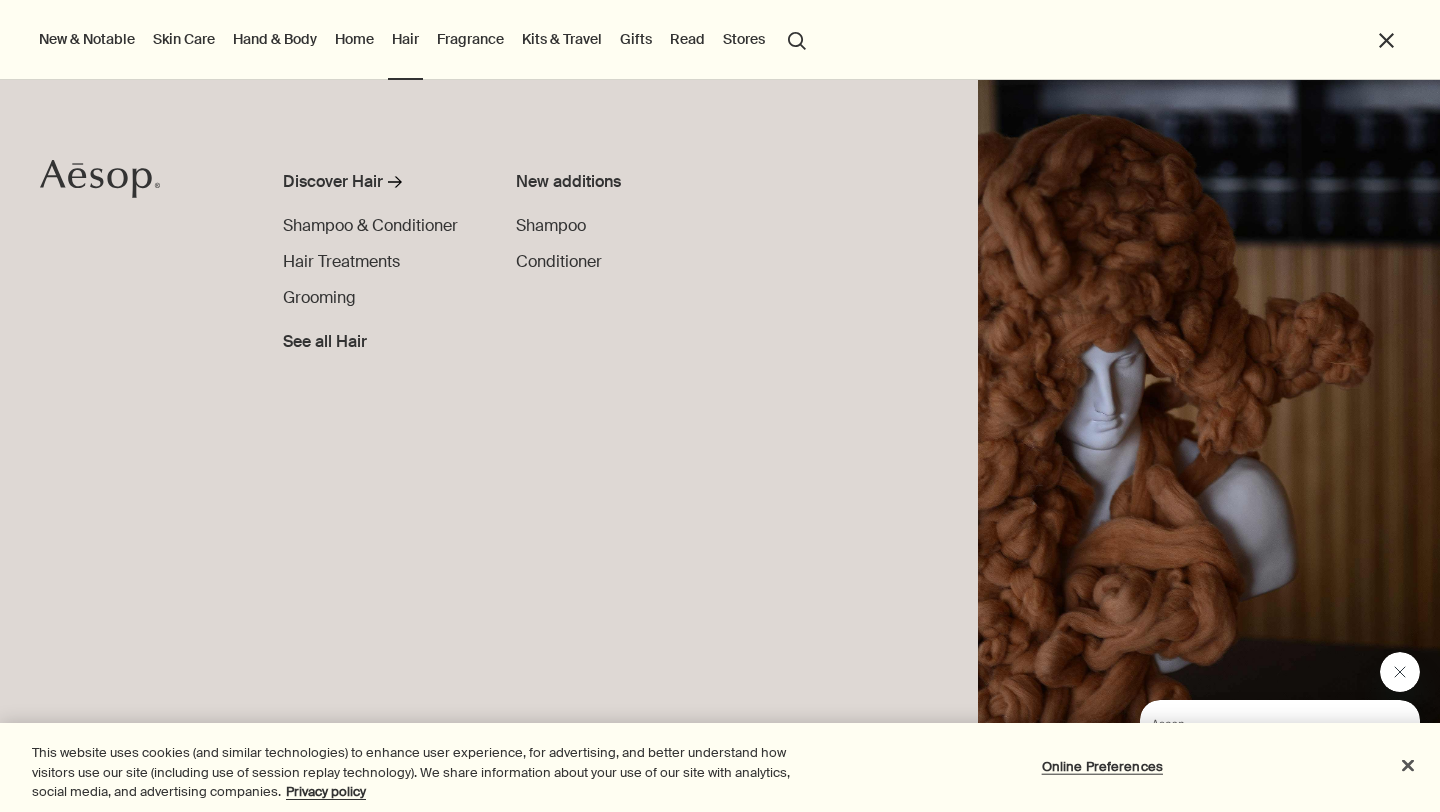 click on "Home" at bounding box center [354, 39] 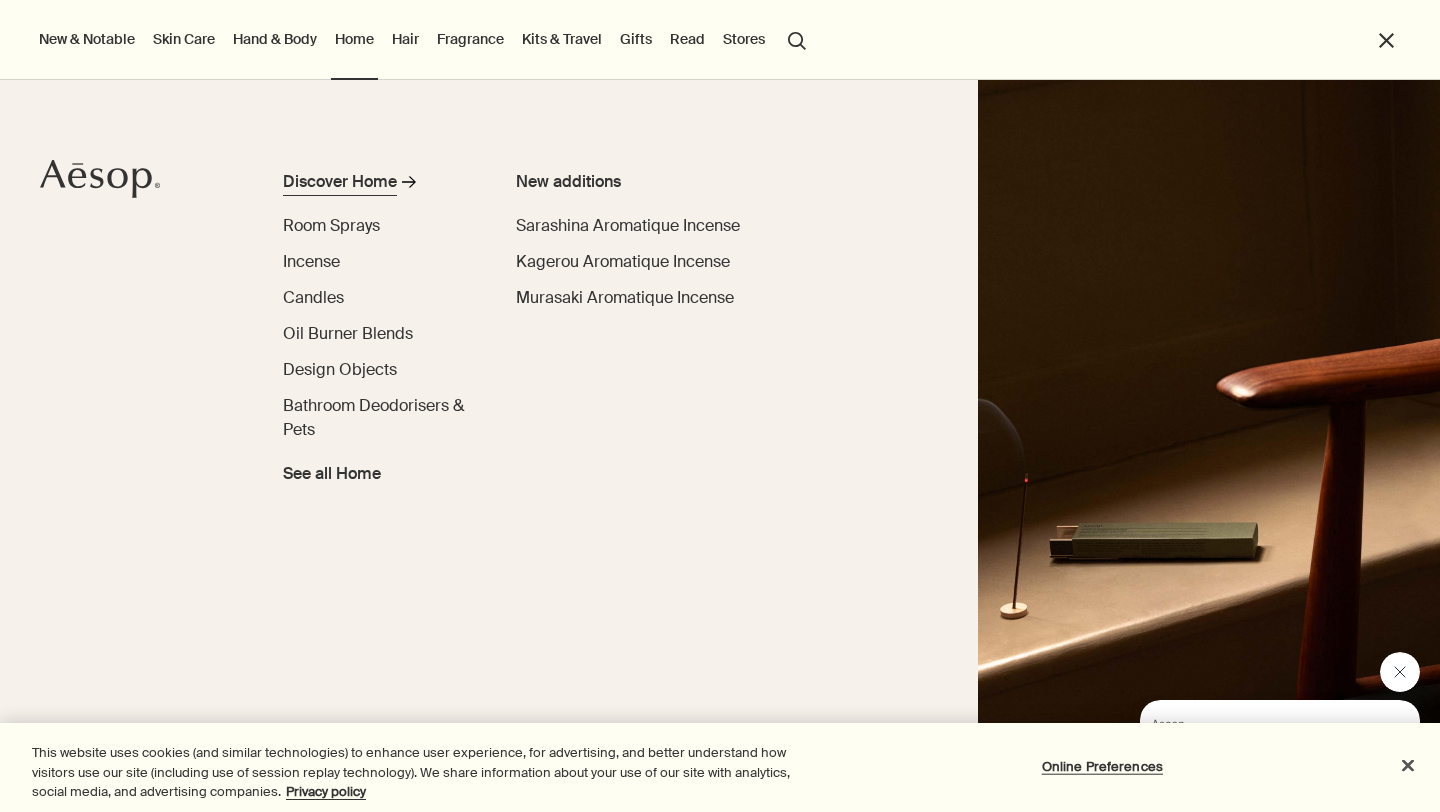 click on "Discover Home" at bounding box center (340, 182) 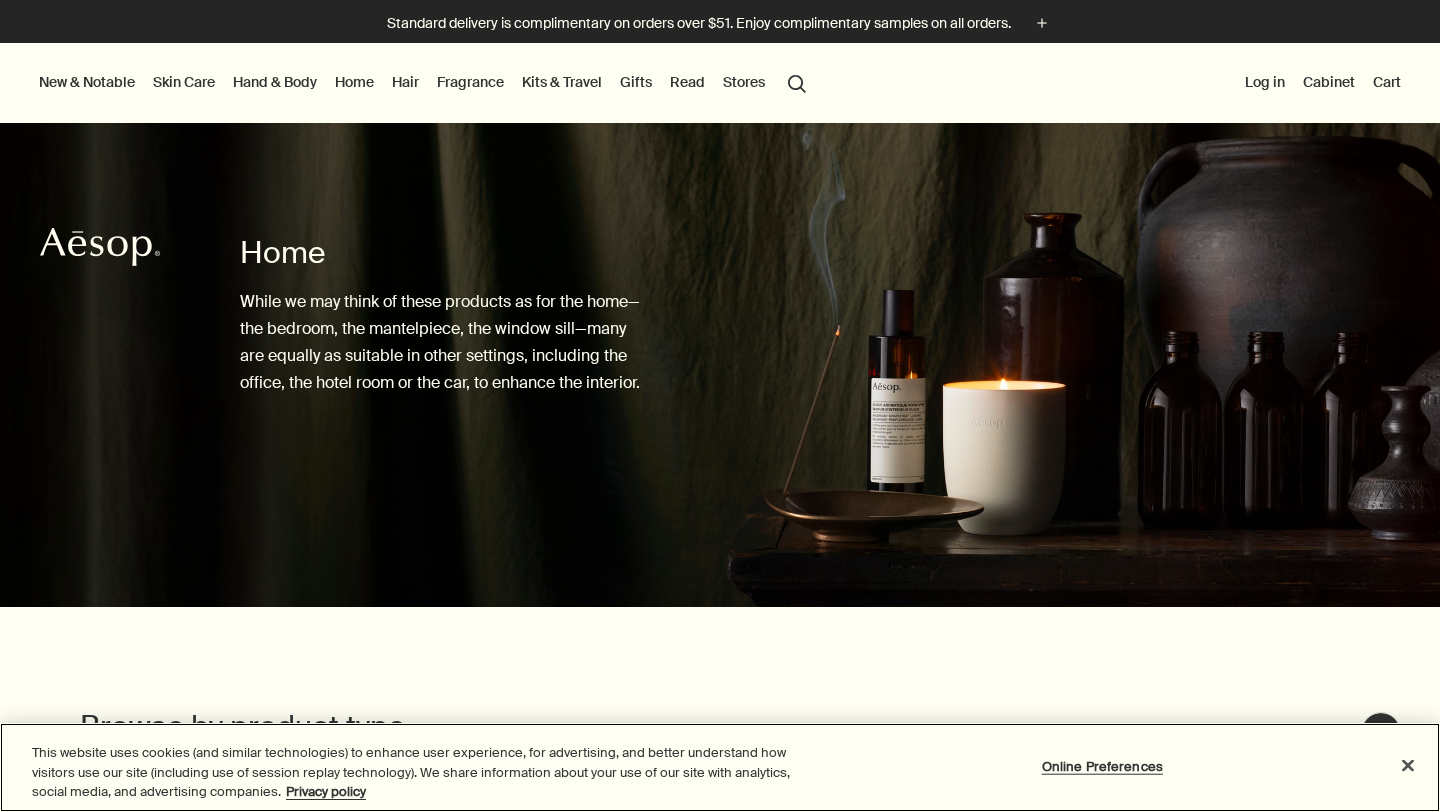 scroll, scrollTop: 0, scrollLeft: 0, axis: both 